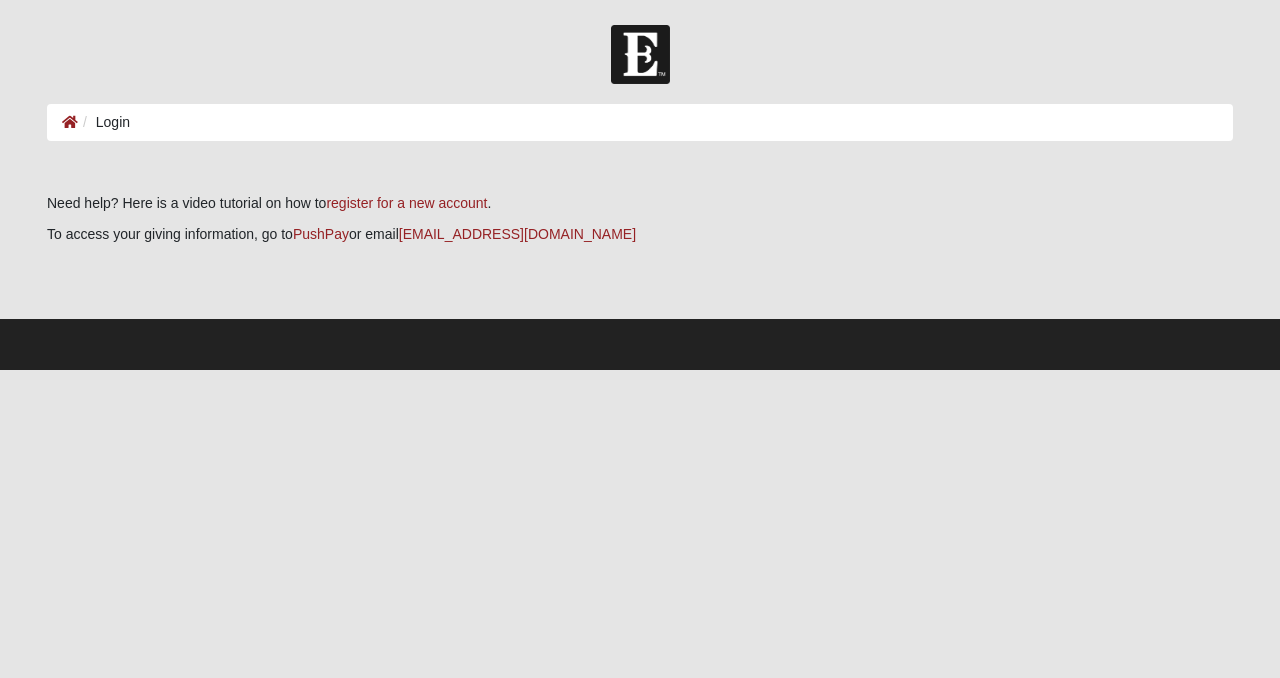 scroll, scrollTop: 0, scrollLeft: 0, axis: both 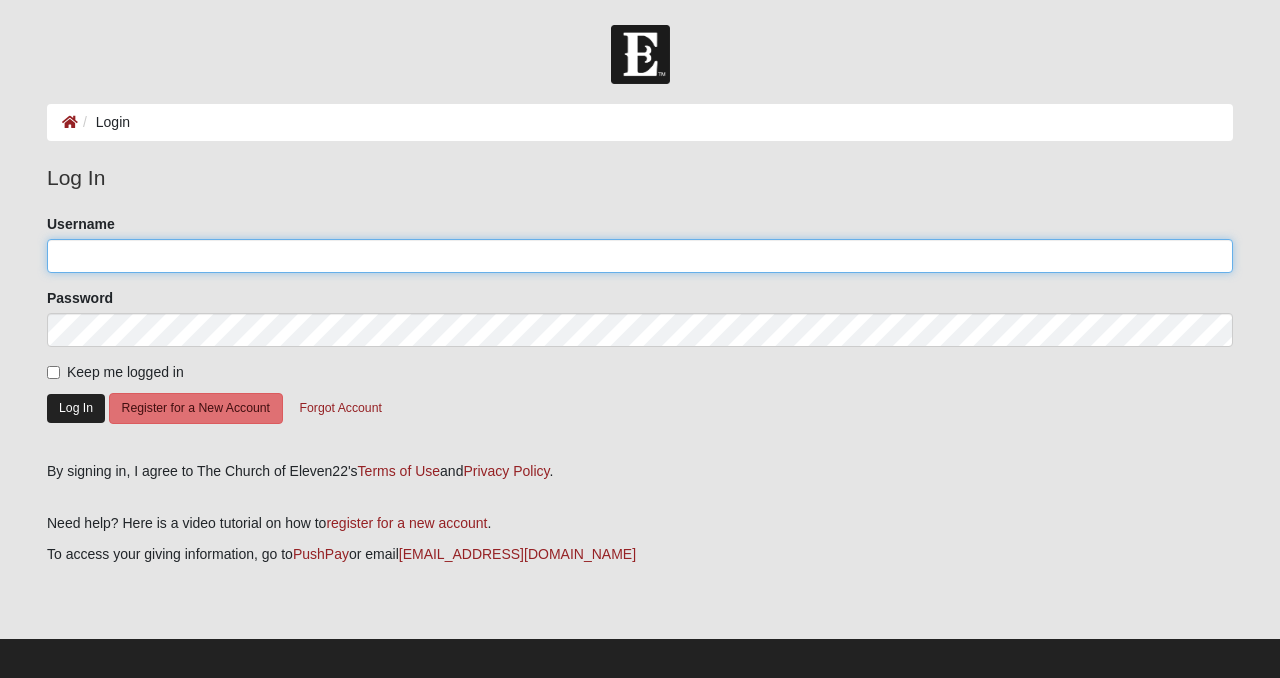 type on "Leeb" 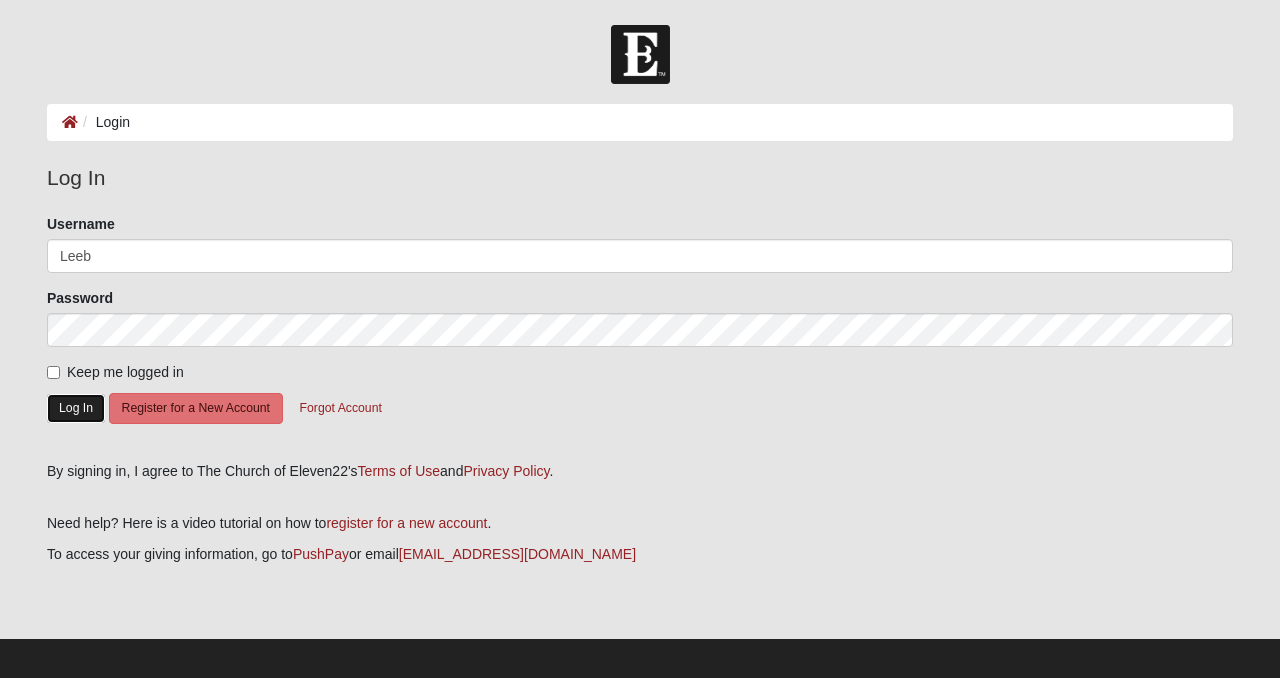click on "Log In" 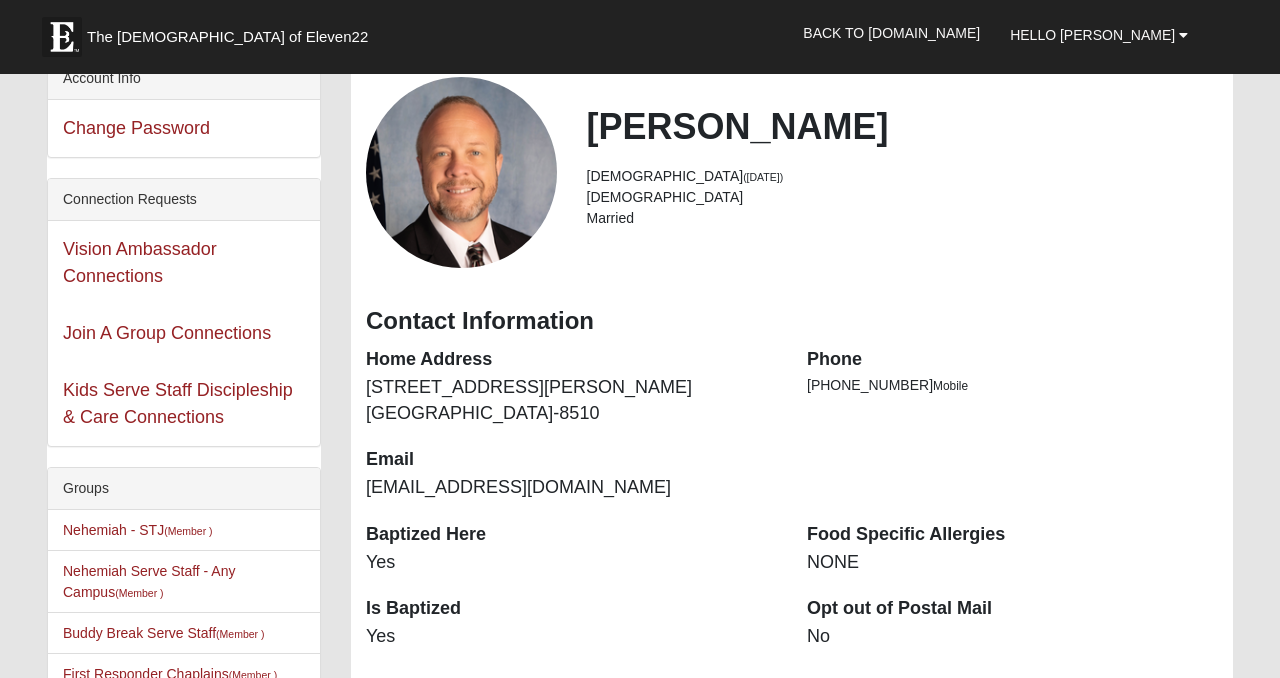 scroll, scrollTop: 112, scrollLeft: 0, axis: vertical 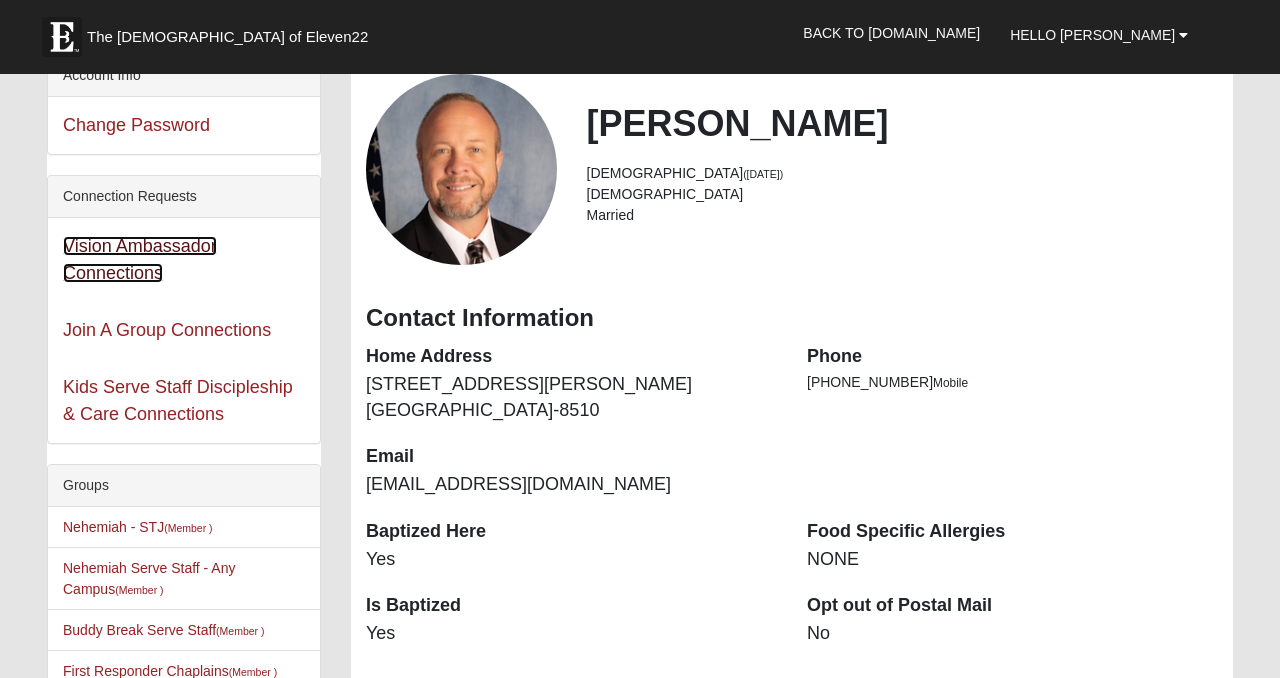 click on "Vision Ambassador Connections" at bounding box center [140, 259] 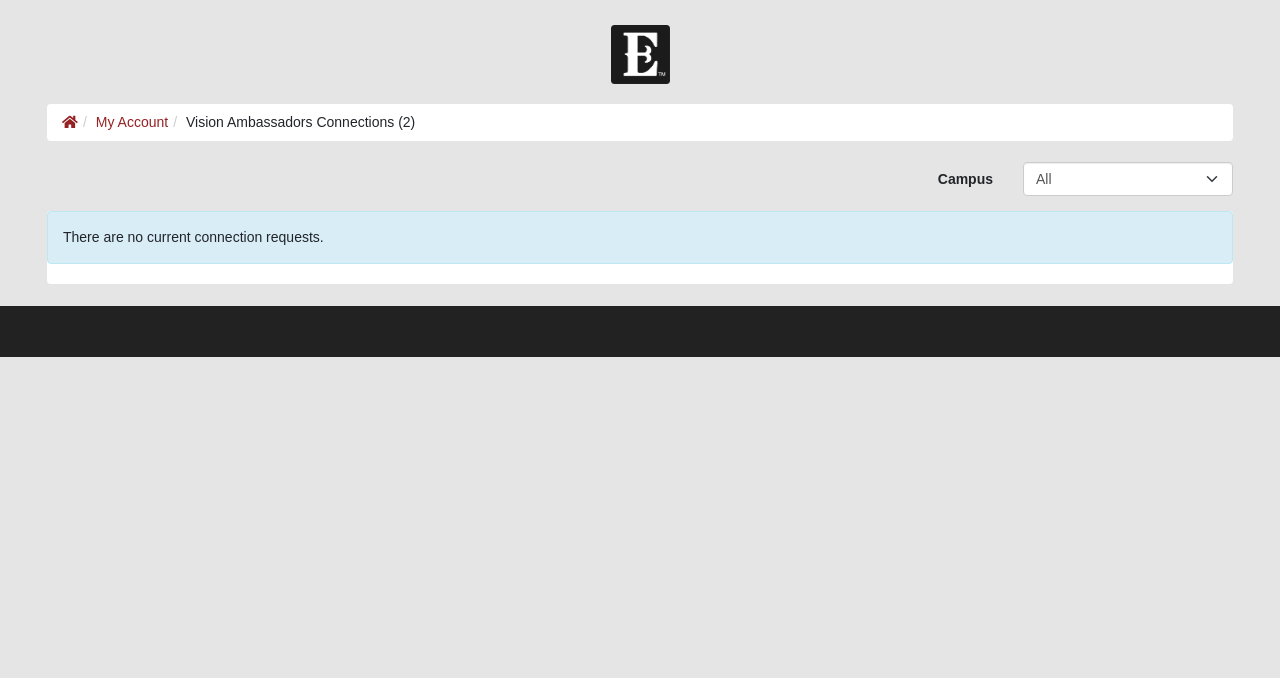 scroll, scrollTop: 0, scrollLeft: 0, axis: both 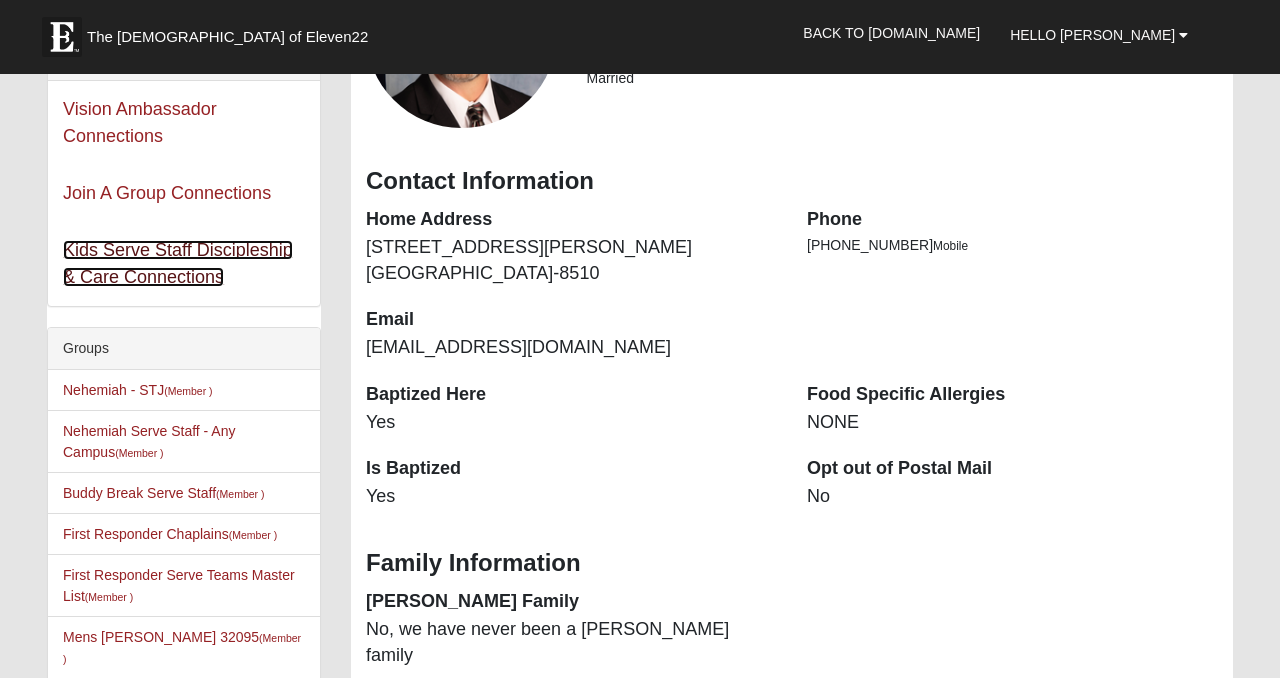 click on "Kids Serve Staff Discipleship & Care Connections" at bounding box center (178, 263) 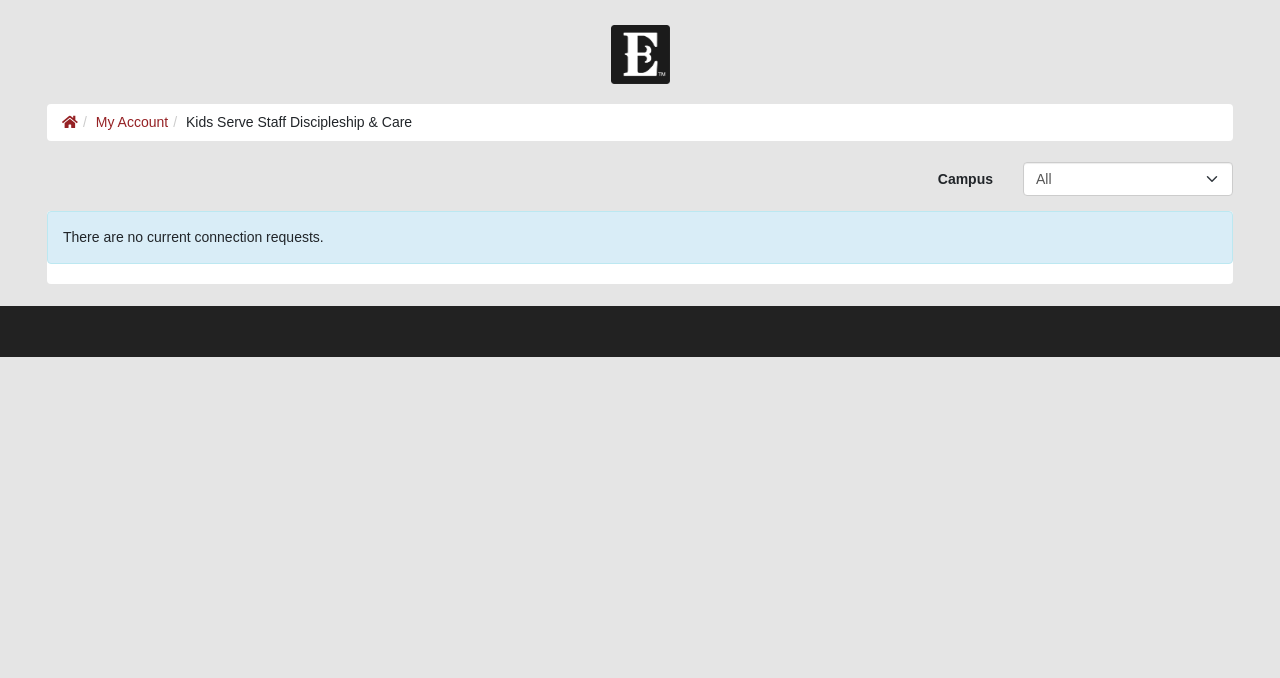 scroll, scrollTop: 0, scrollLeft: 0, axis: both 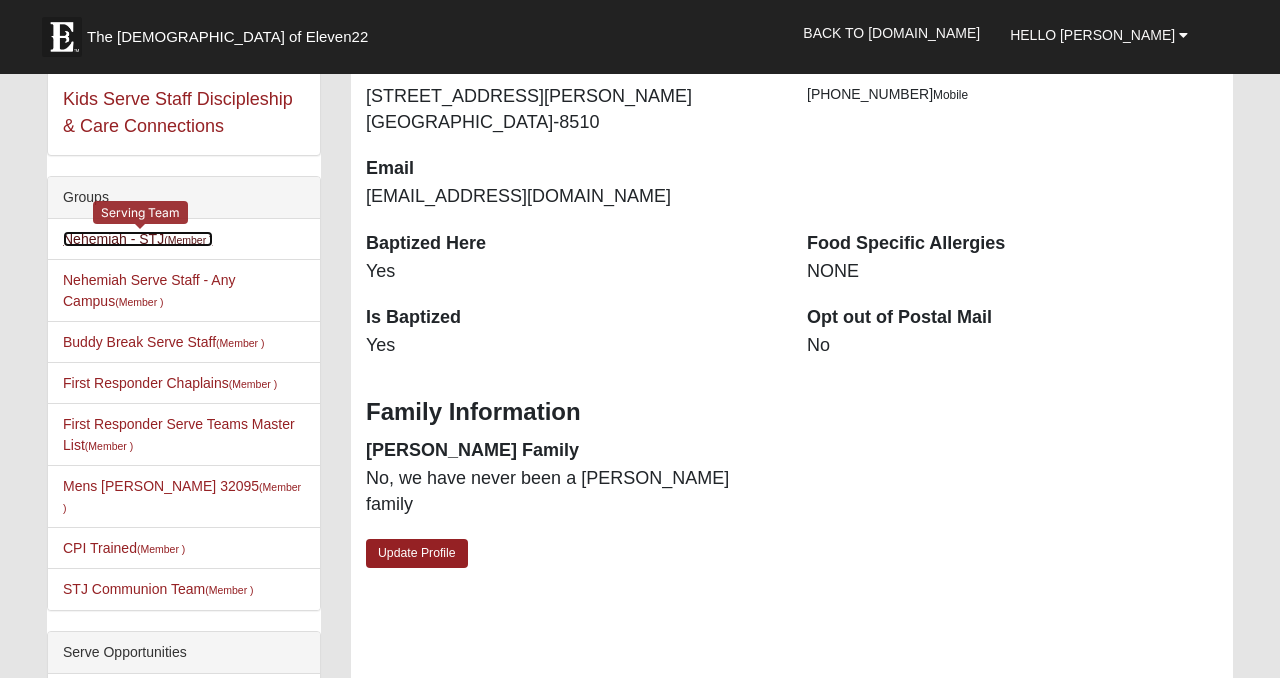 click on "Nehemiah - STJ  (Member        )" at bounding box center [138, 239] 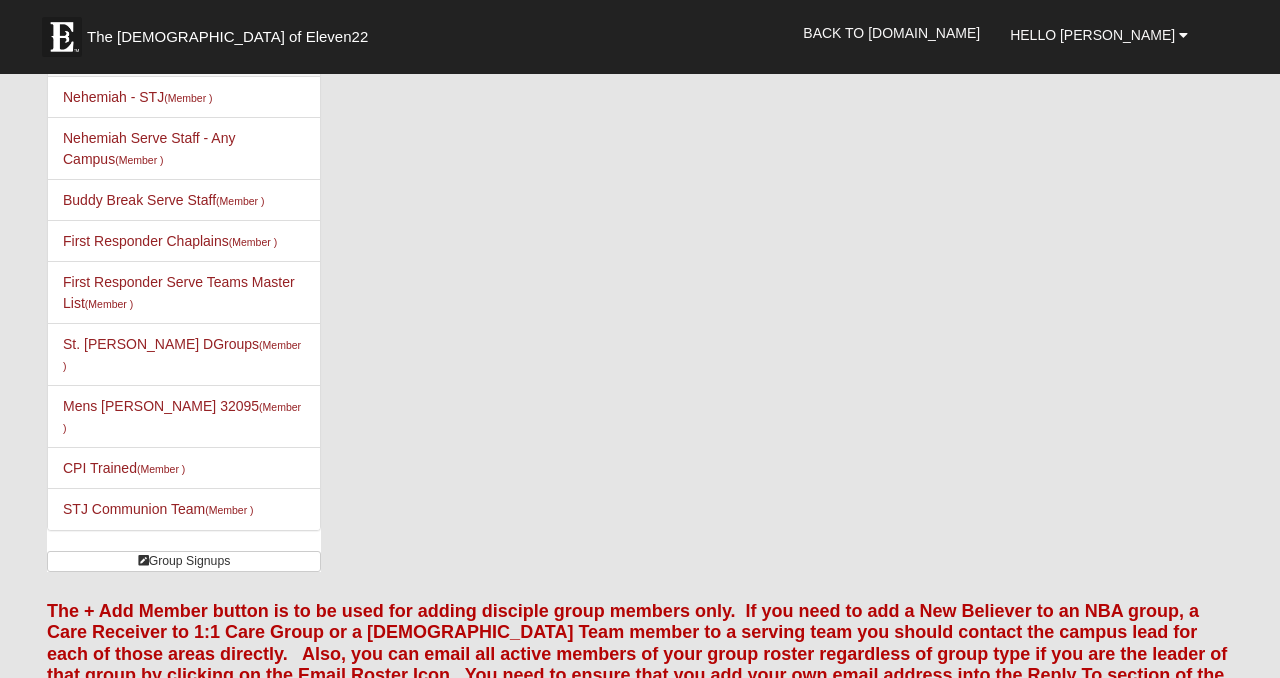 scroll, scrollTop: 0, scrollLeft: 0, axis: both 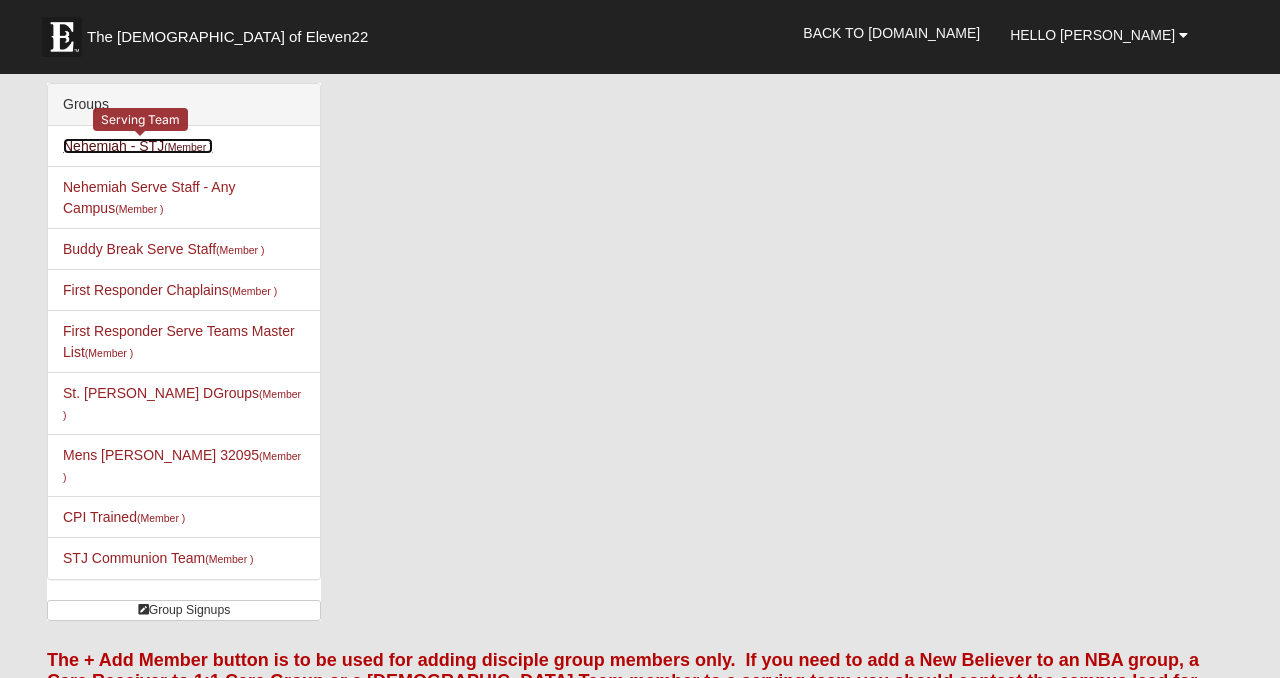 click on "Nehemiah - STJ  (Member        )" at bounding box center [138, 146] 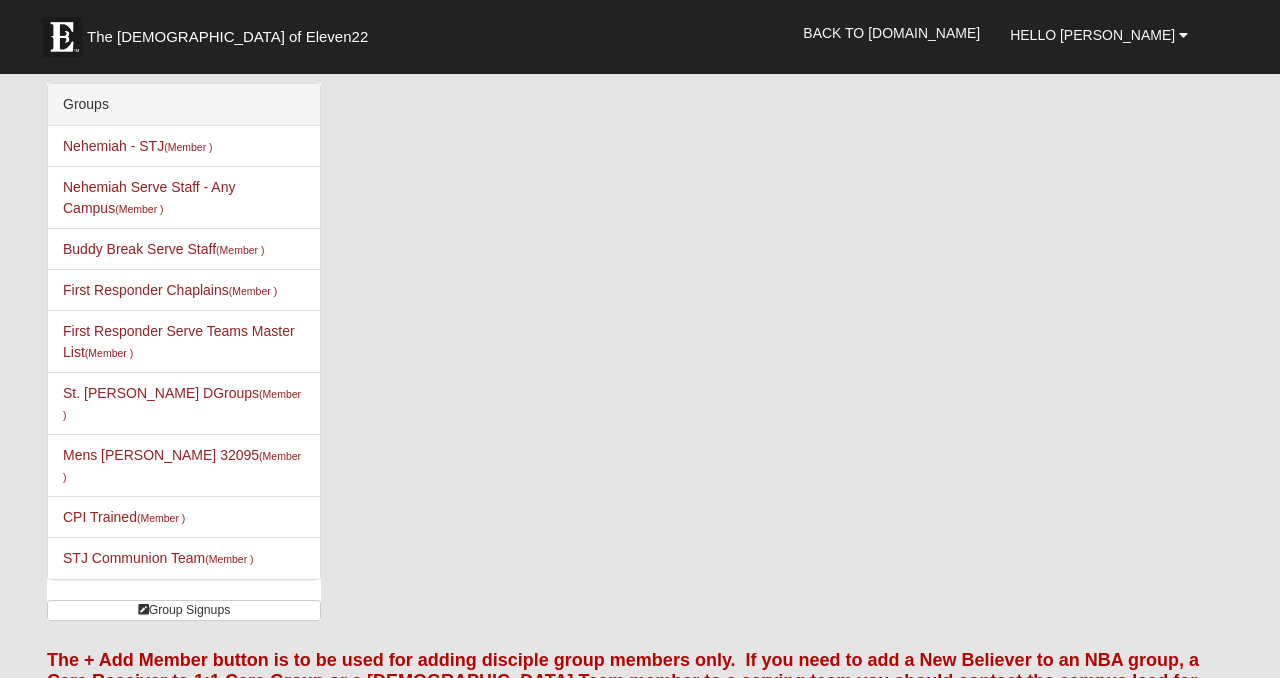 scroll, scrollTop: 0, scrollLeft: 0, axis: both 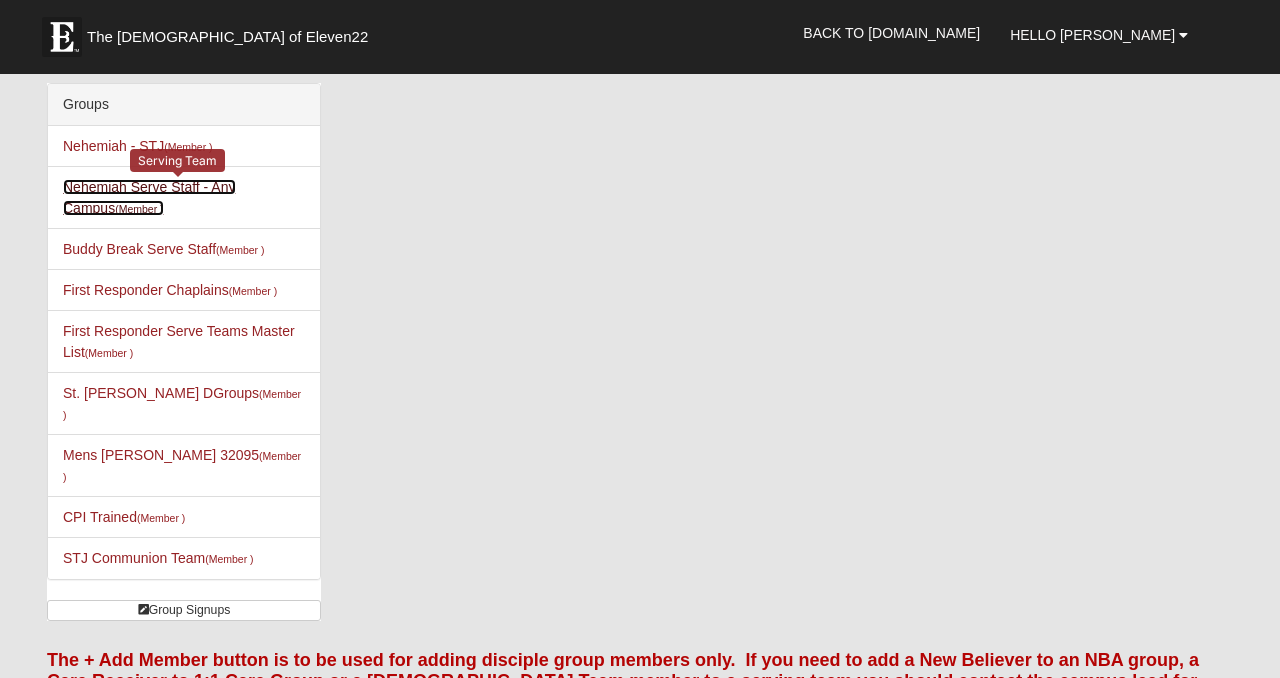 click on "Nehemiah Serve Staff - Any Campus  (Member        )" at bounding box center (149, 197) 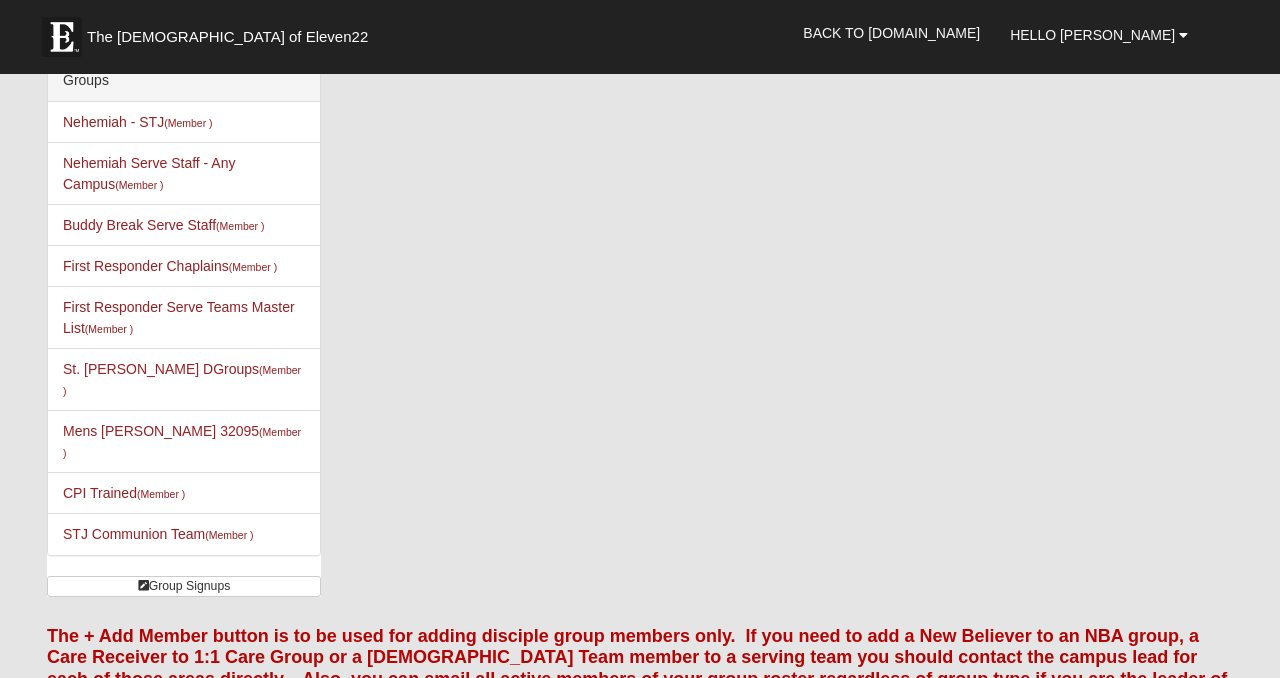 scroll, scrollTop: 0, scrollLeft: 0, axis: both 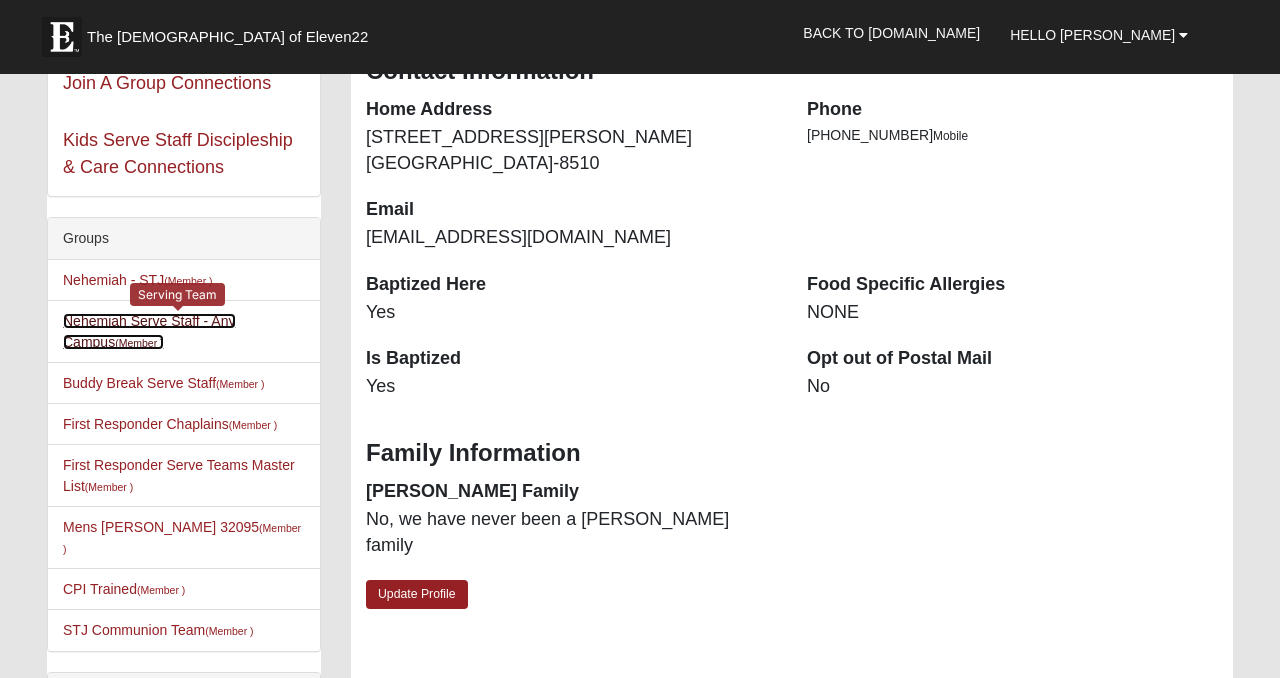 click on "Nehemiah Serve Staff - Any Campus  (Member        )" at bounding box center [149, 331] 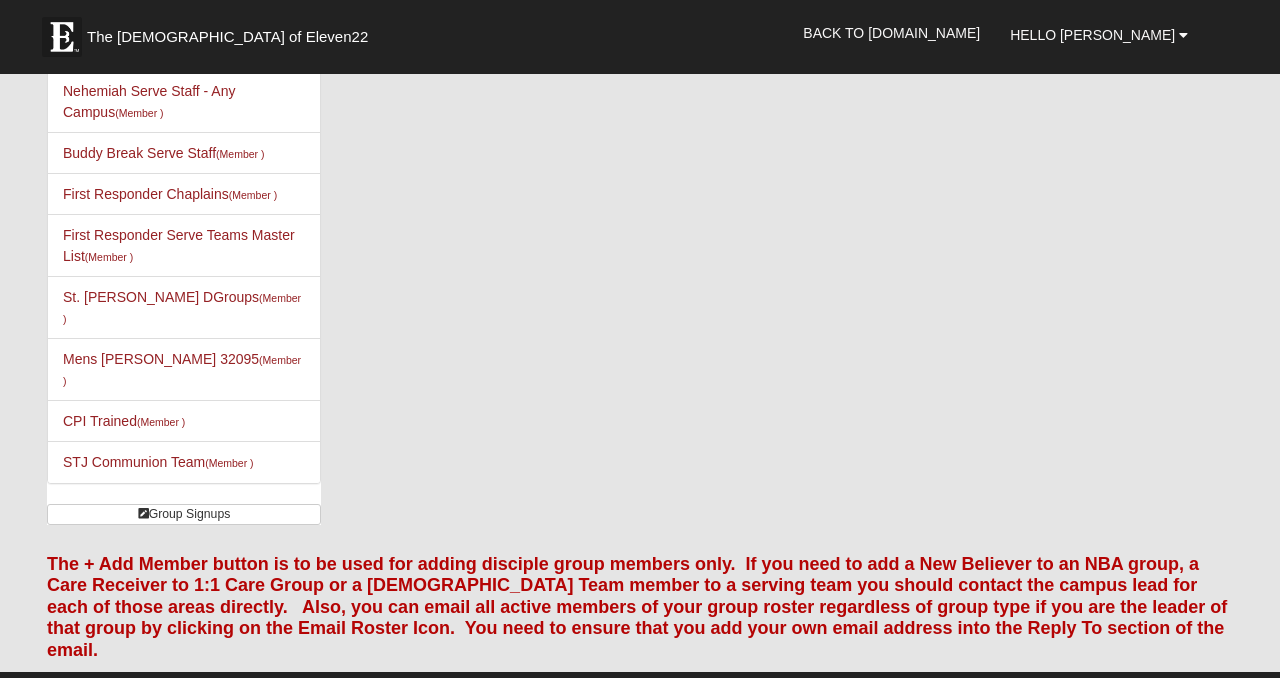 scroll, scrollTop: 0, scrollLeft: 0, axis: both 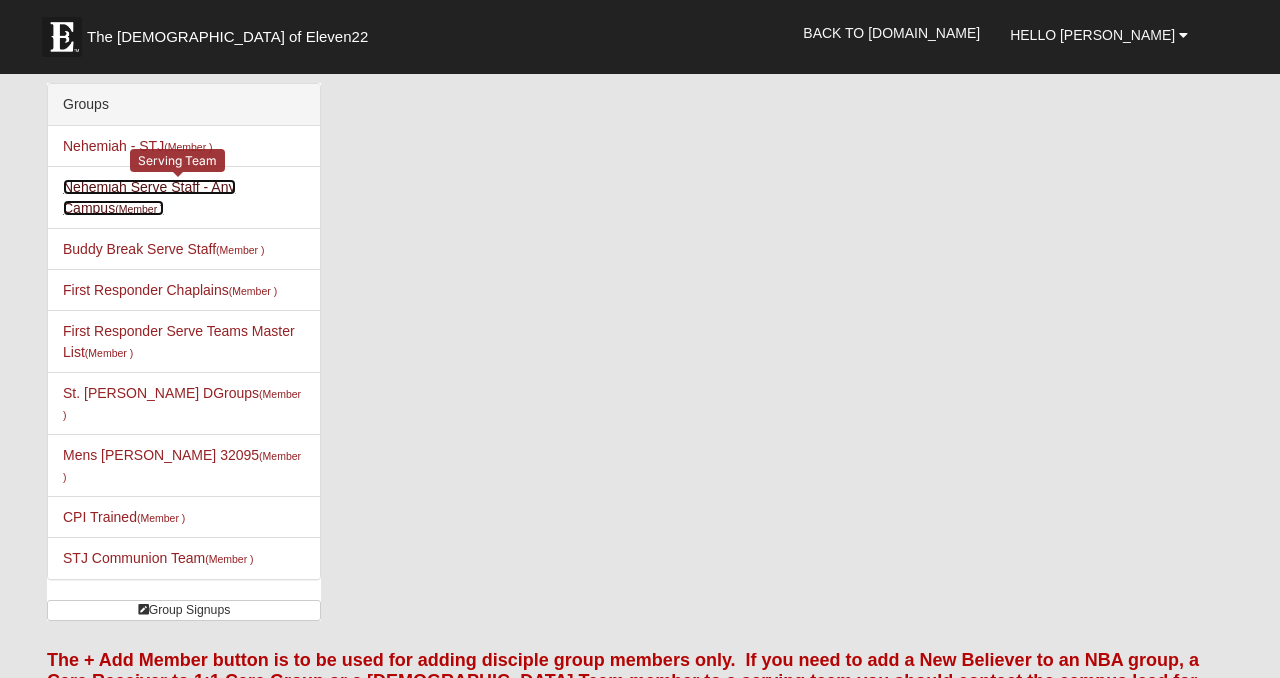 click on "Nehemiah Serve Staff - Any Campus  (Member        )" at bounding box center [149, 197] 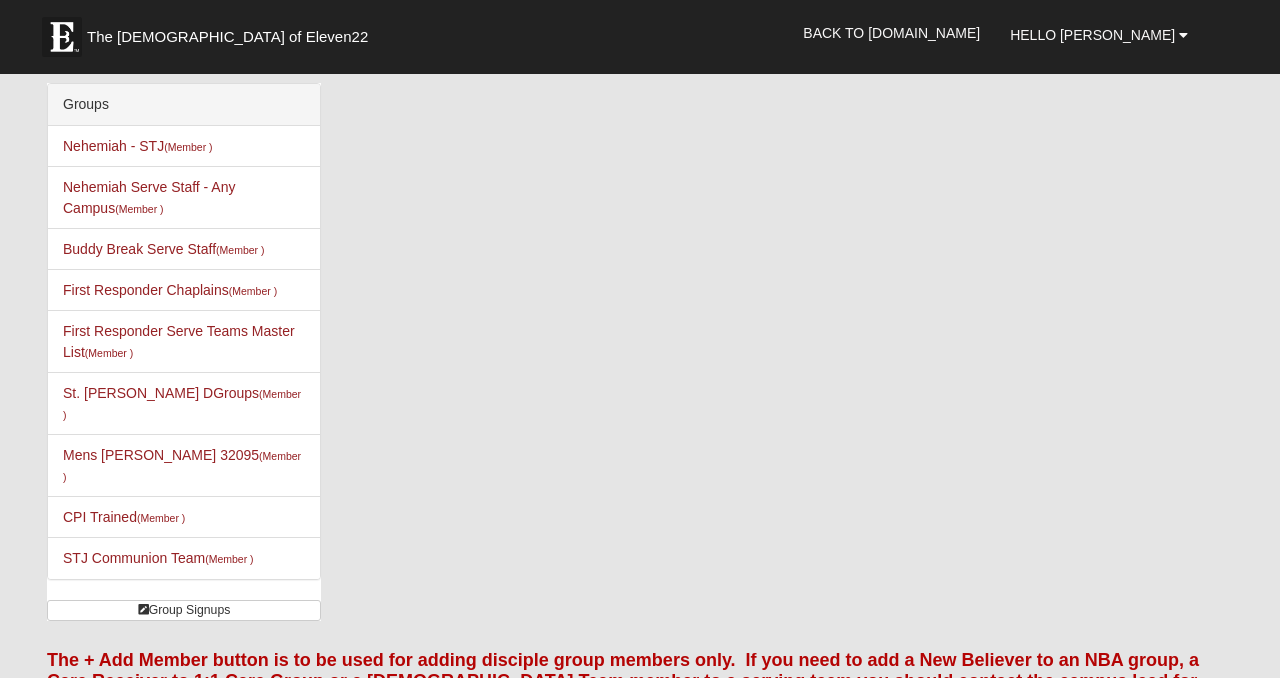 scroll, scrollTop: 0, scrollLeft: 0, axis: both 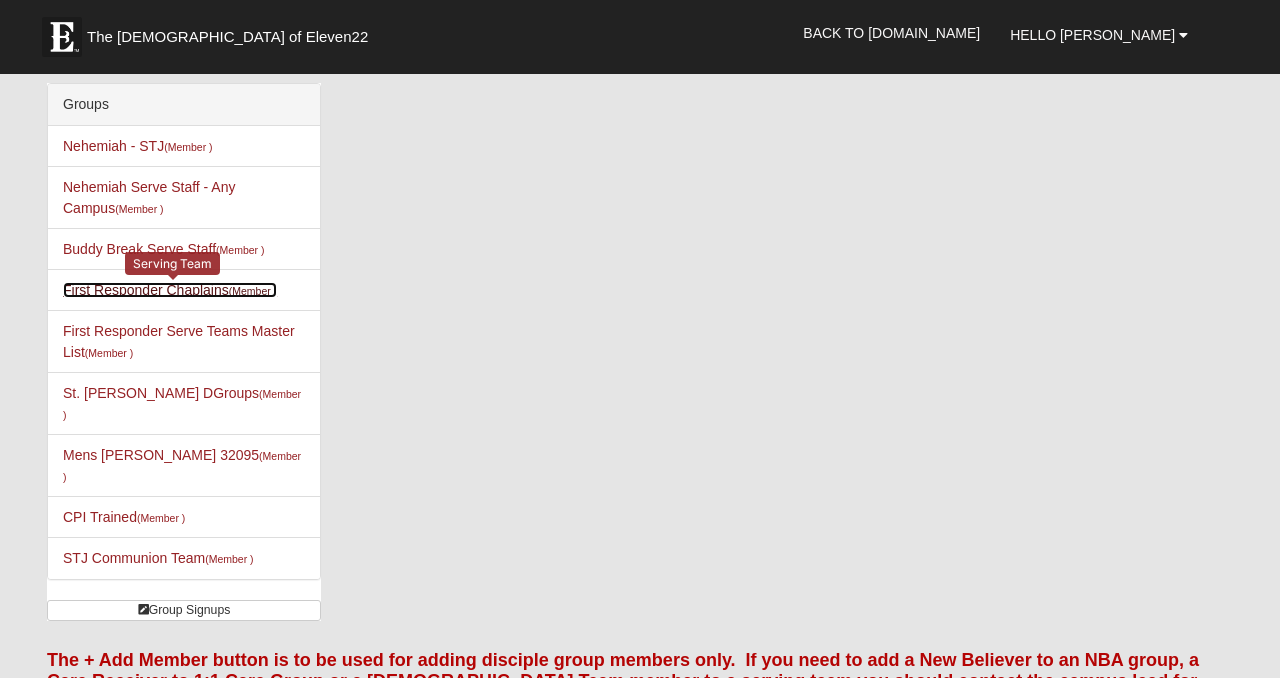 click on "First Responder Chaplains  (Member        )" at bounding box center (170, 290) 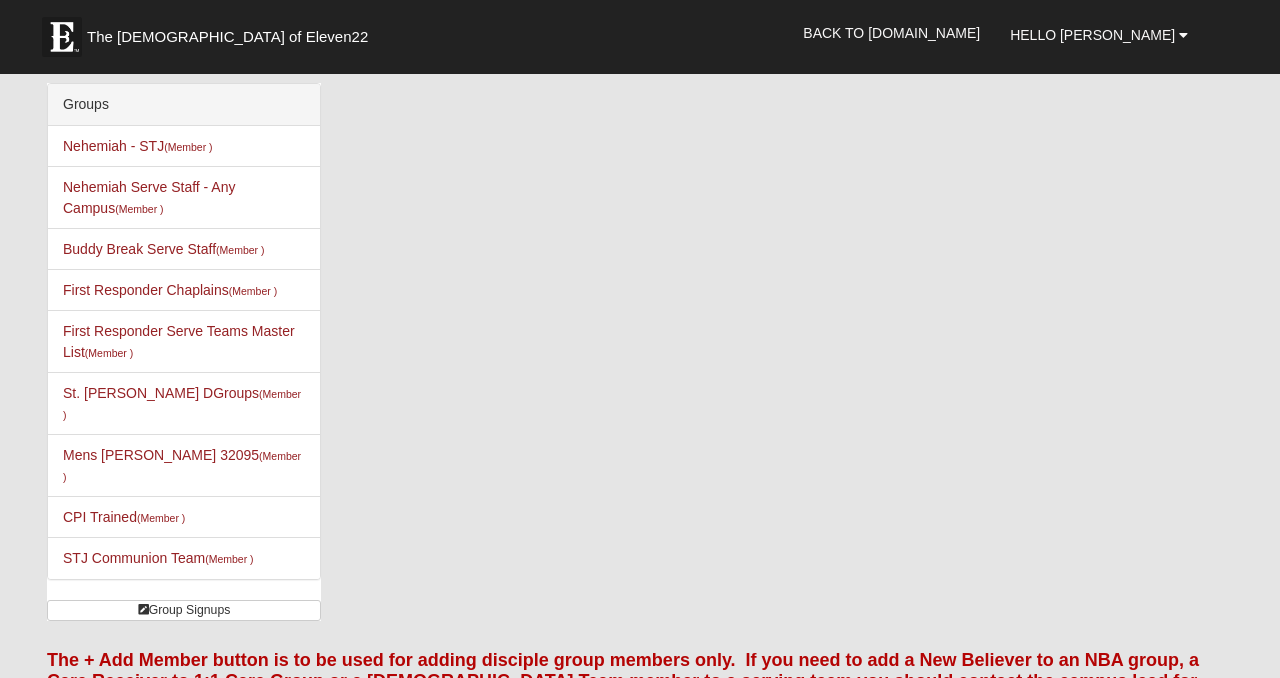 scroll, scrollTop: 0, scrollLeft: 0, axis: both 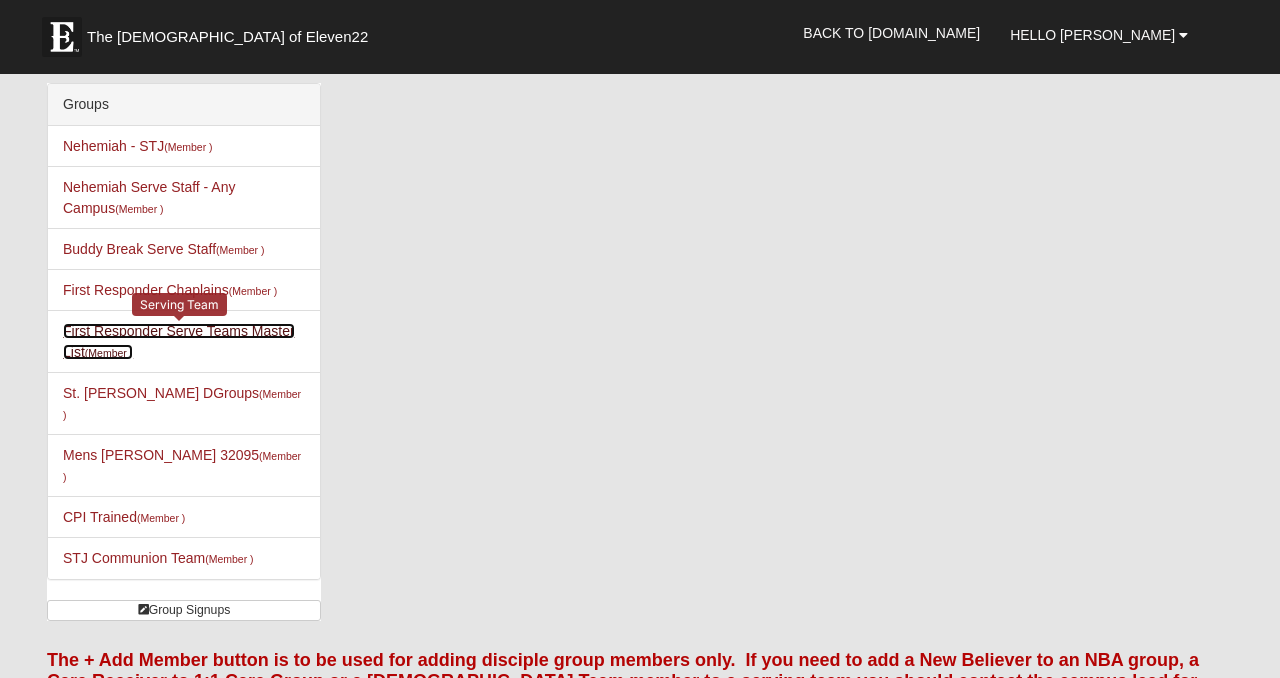 click on "First Responder Serve Teams Master List  (Member        )" at bounding box center (179, 341) 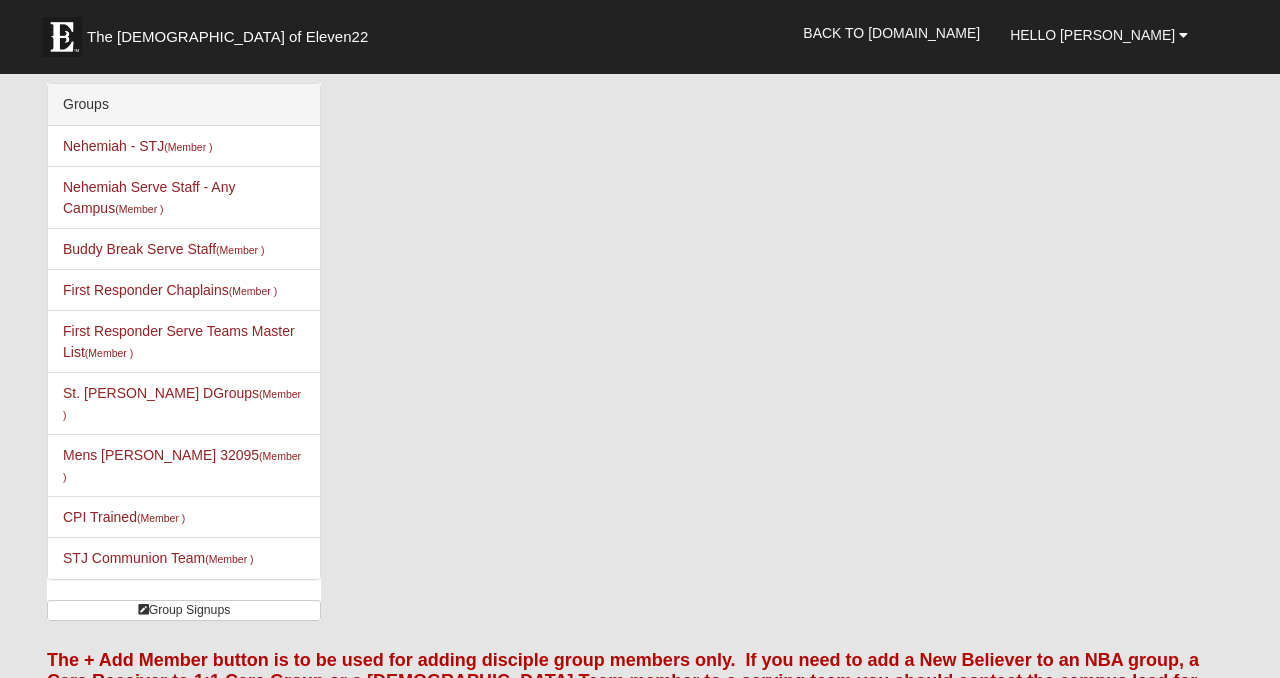scroll, scrollTop: 0, scrollLeft: 0, axis: both 